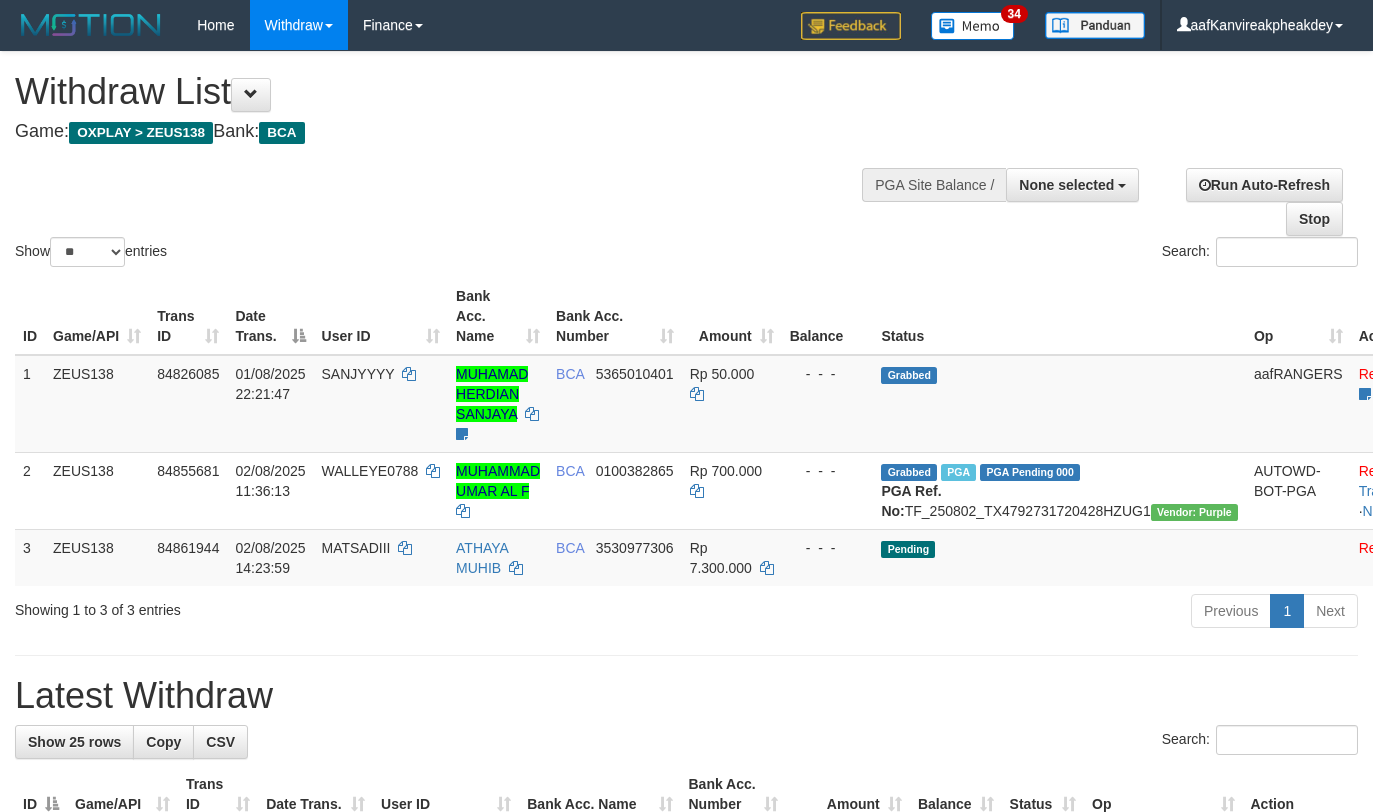 select 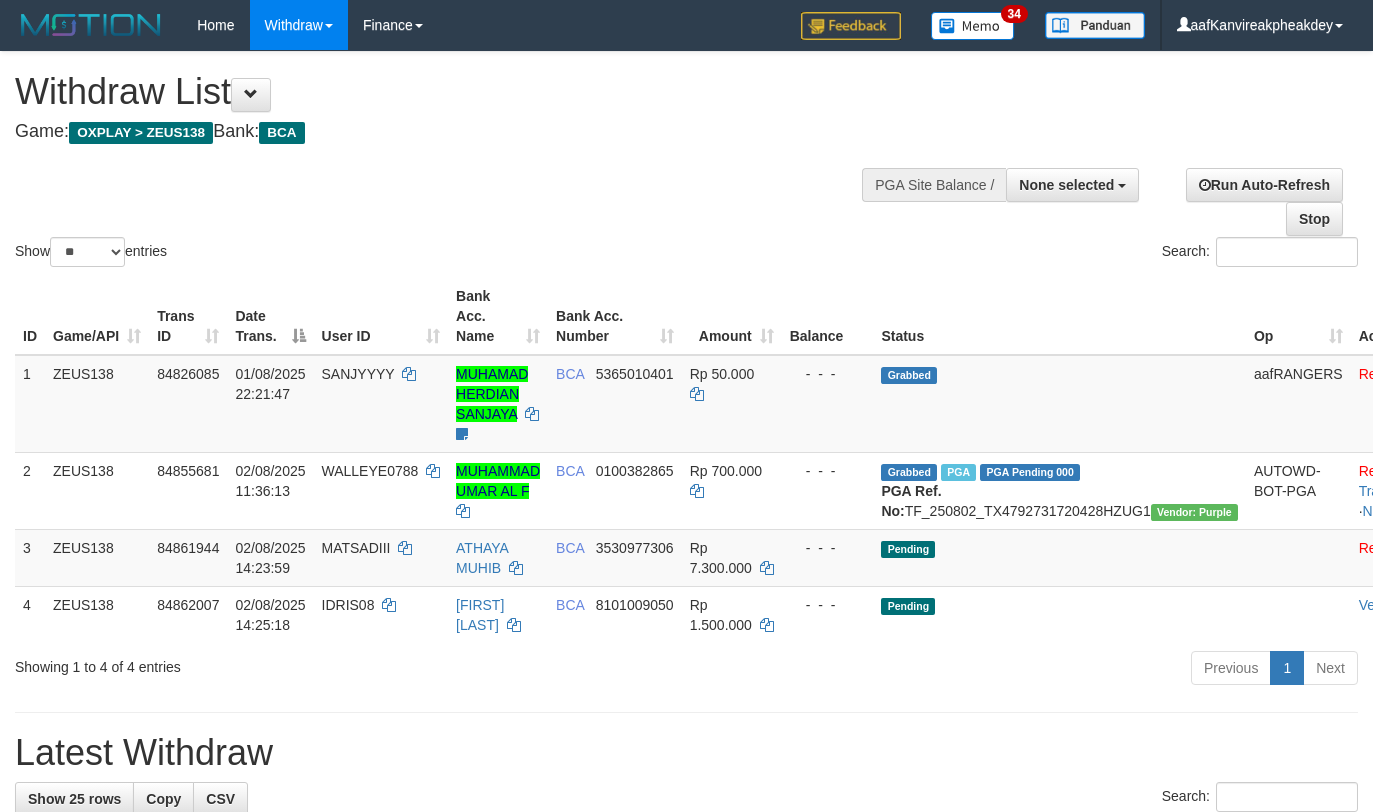 select 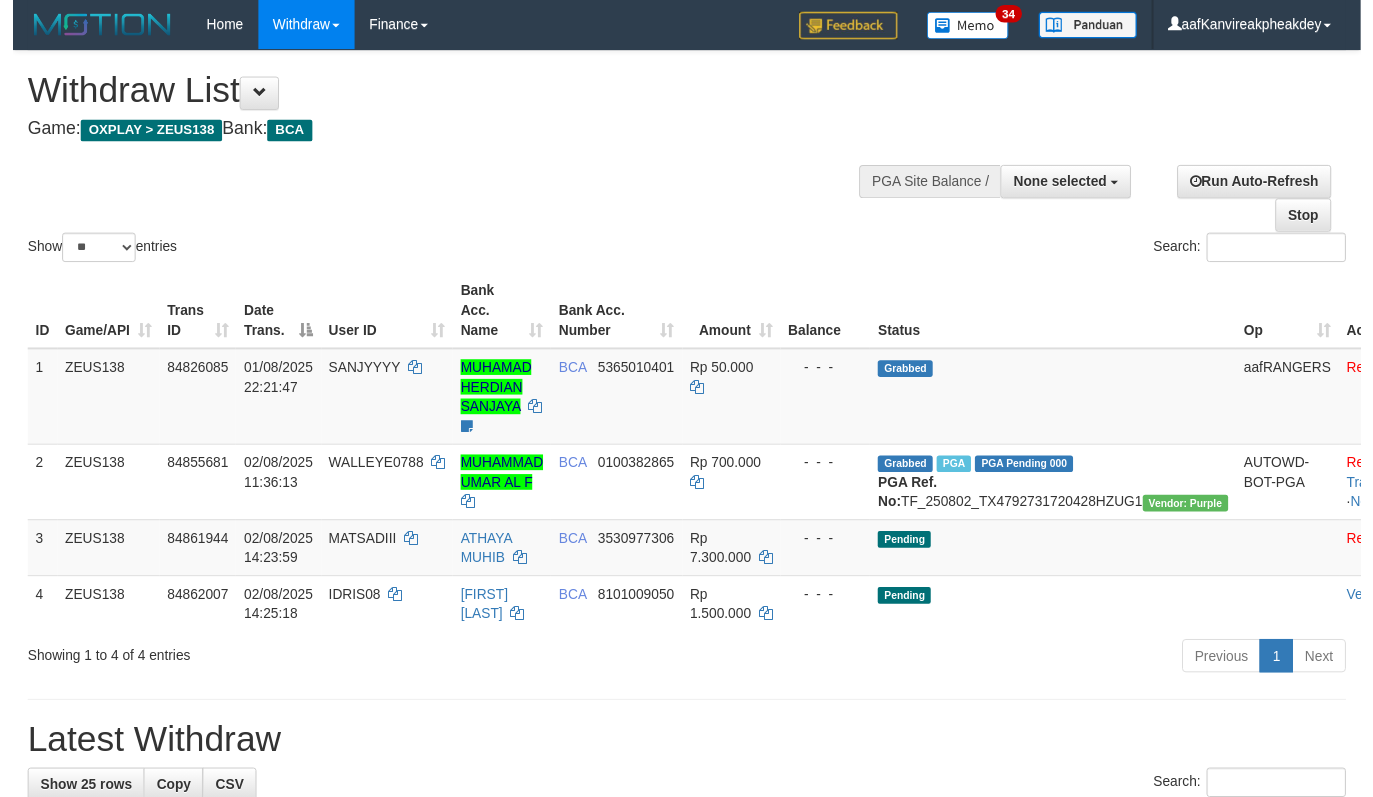 scroll, scrollTop: 0, scrollLeft: 0, axis: both 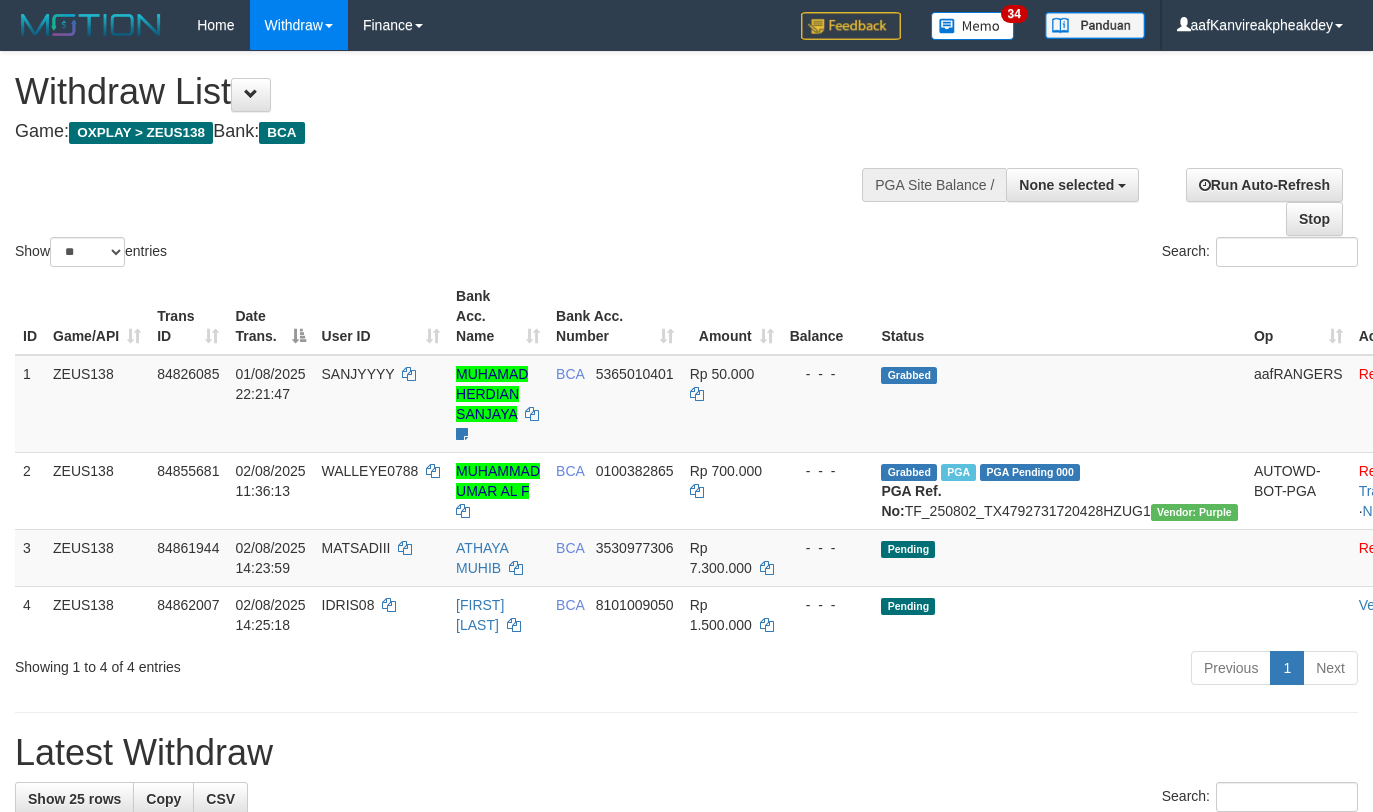 select 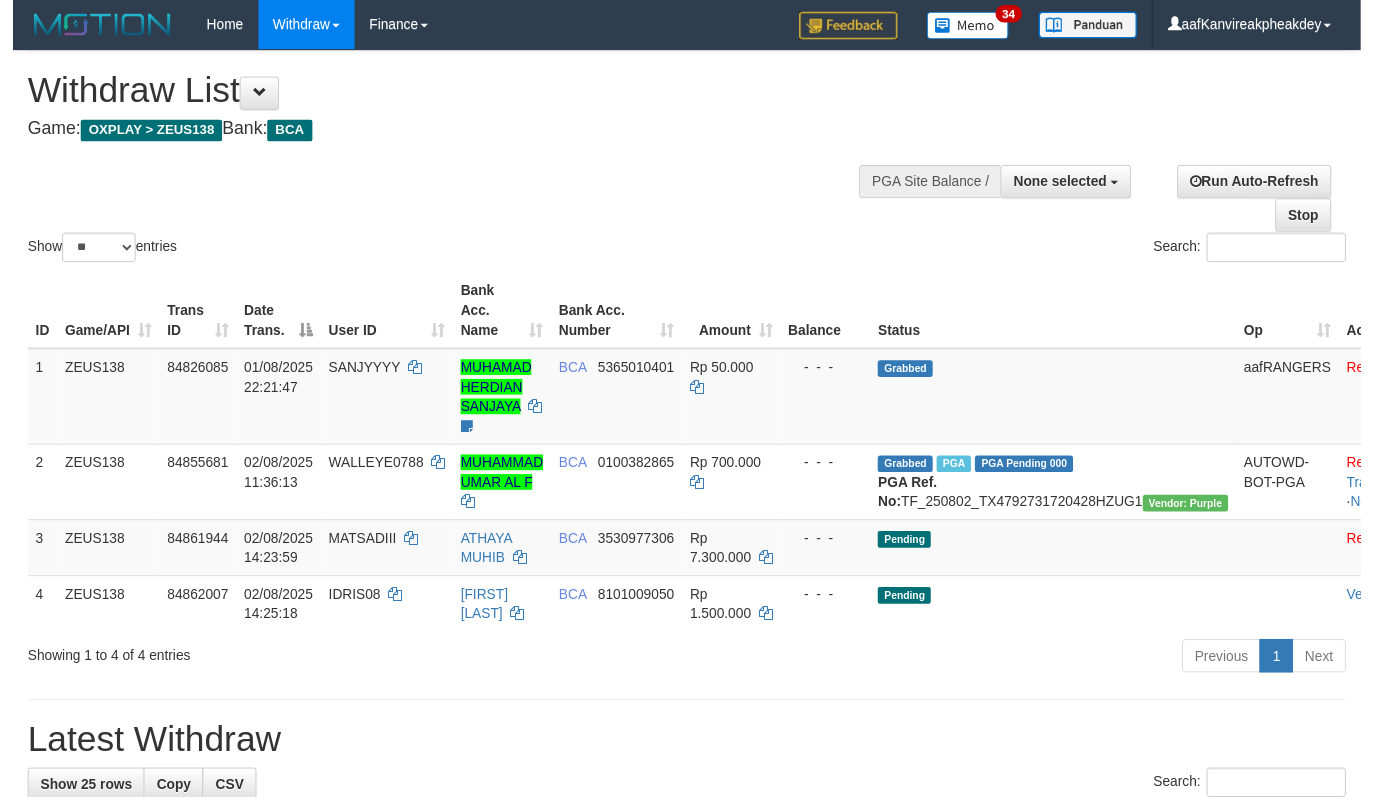 scroll, scrollTop: 0, scrollLeft: 0, axis: both 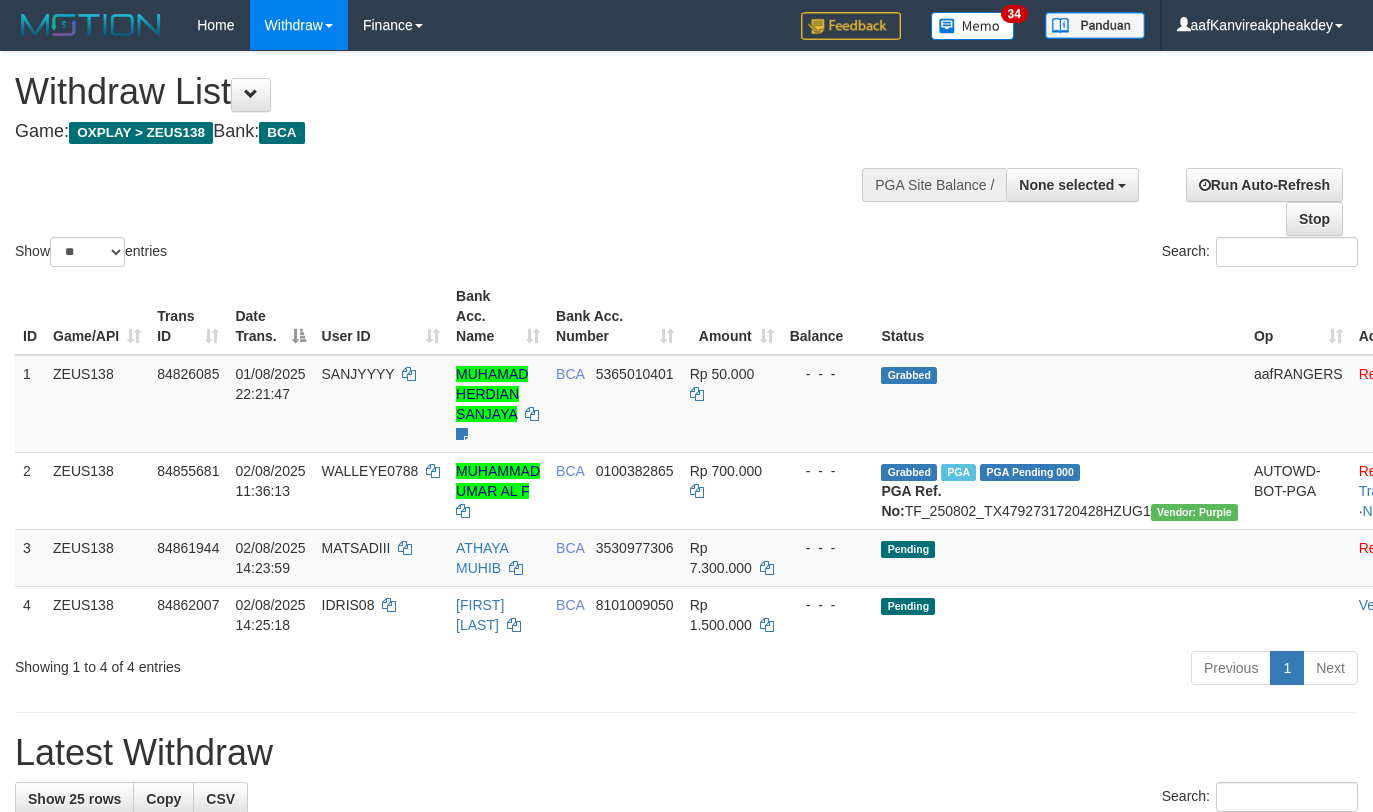 select 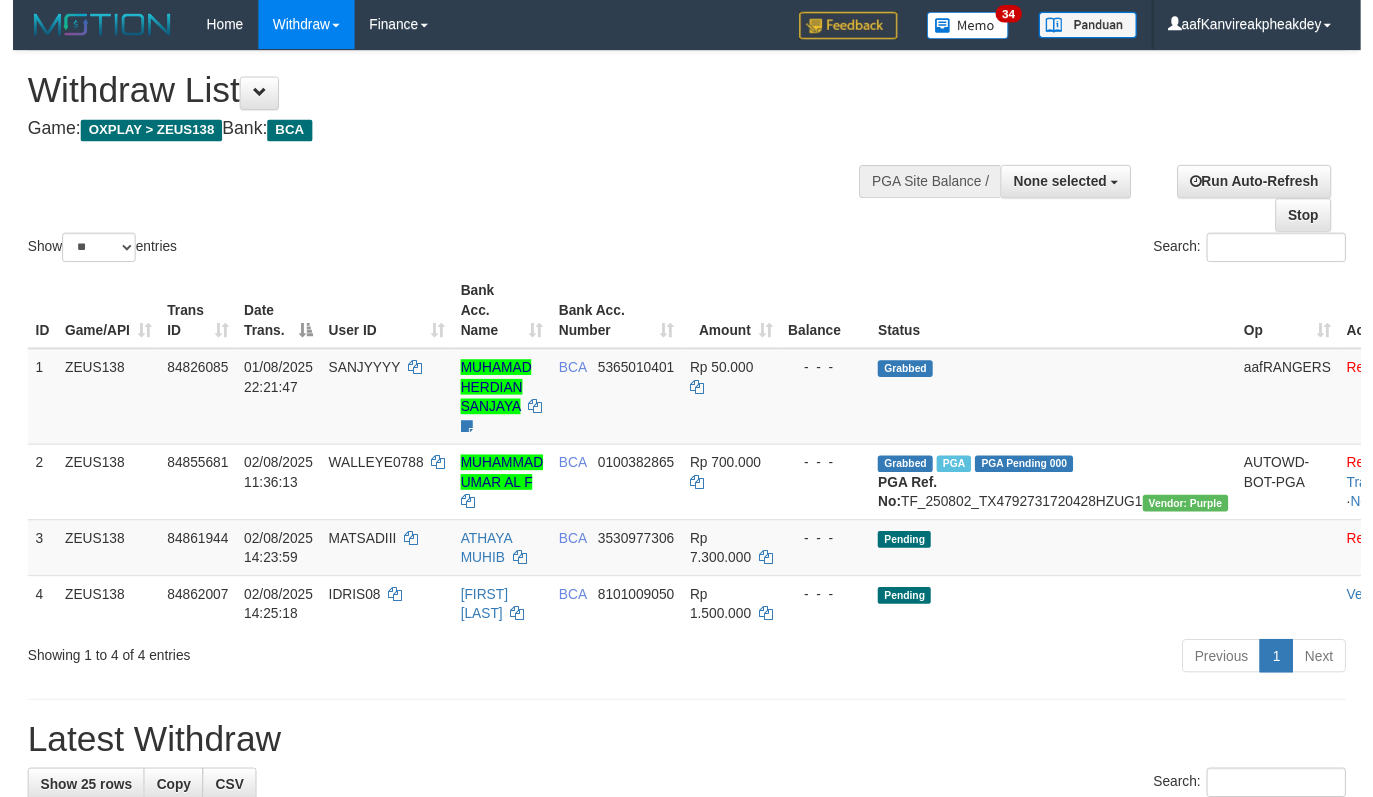 scroll, scrollTop: 0, scrollLeft: 0, axis: both 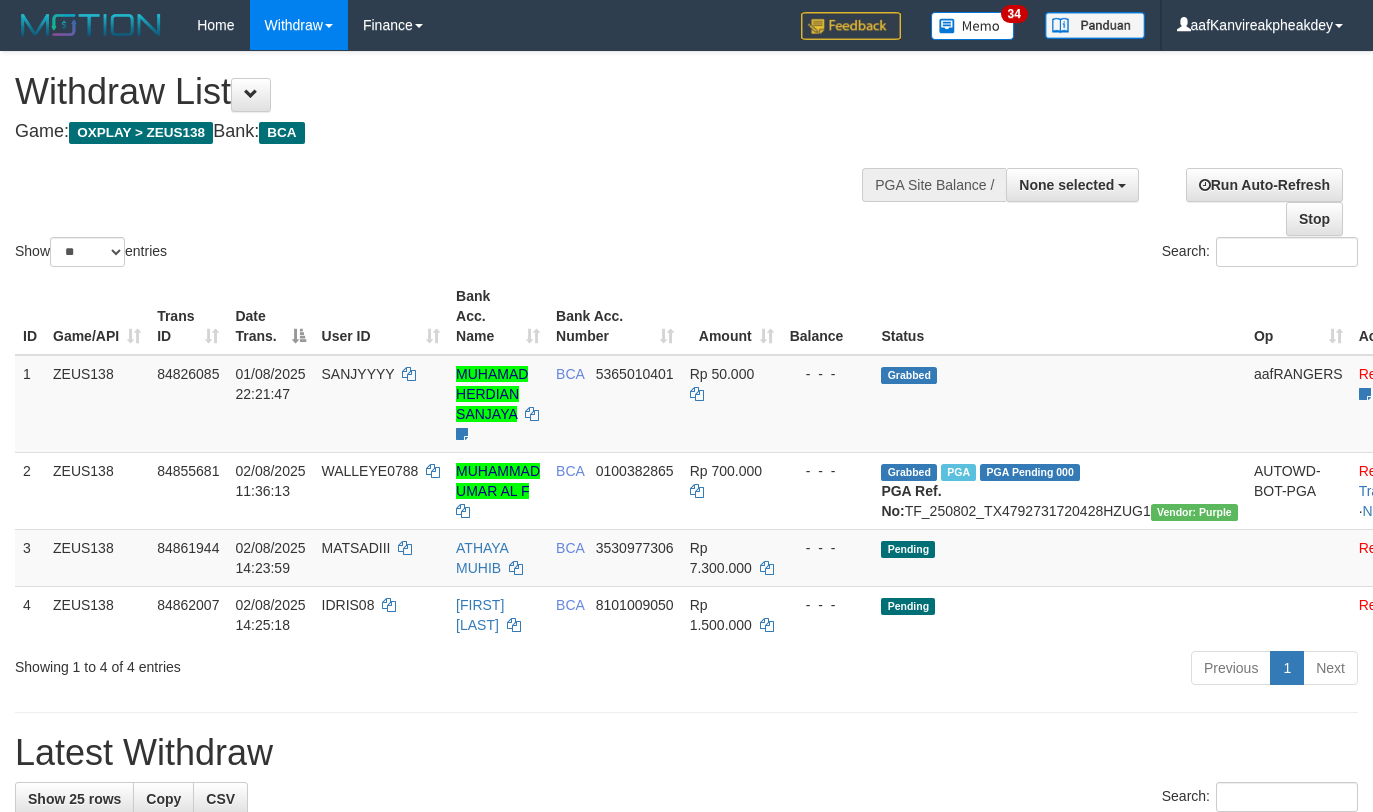 select 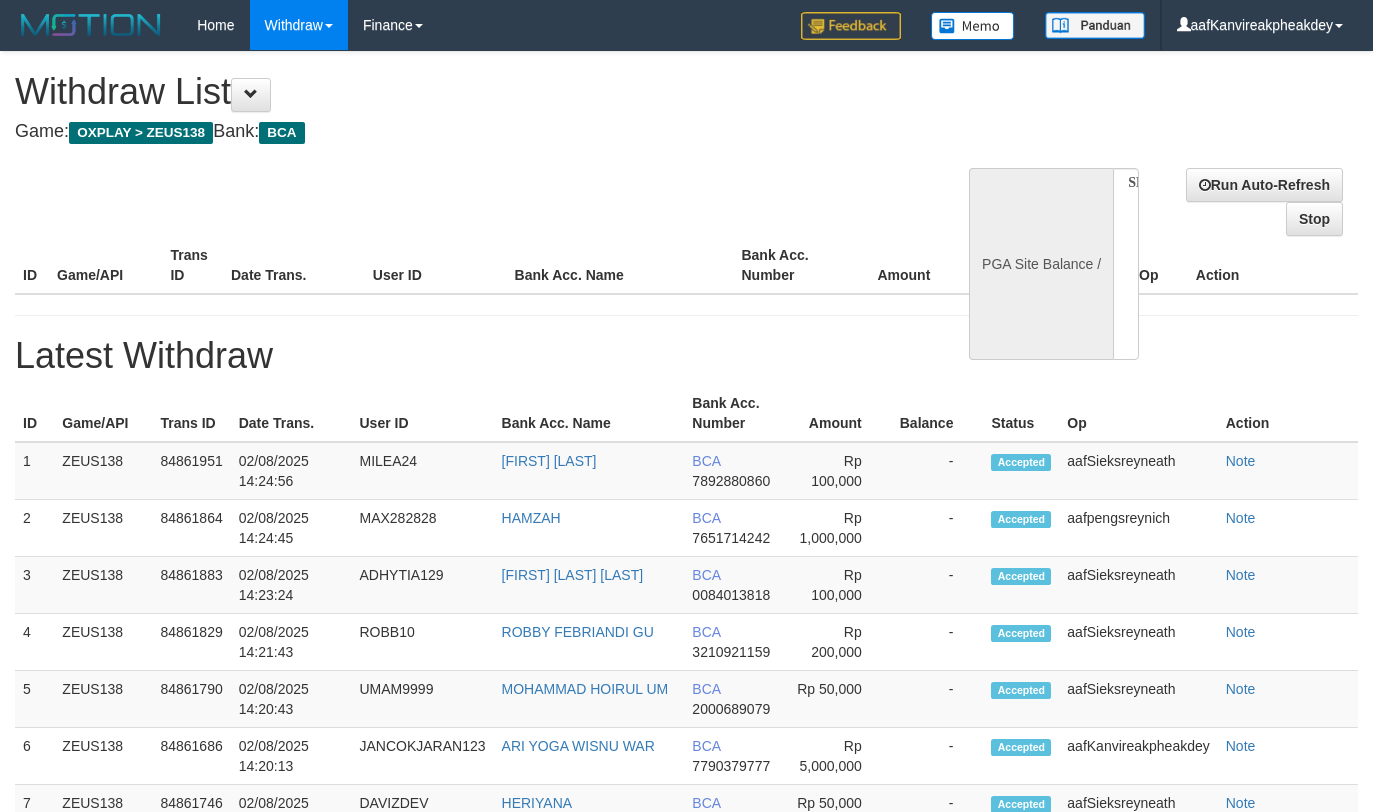 select 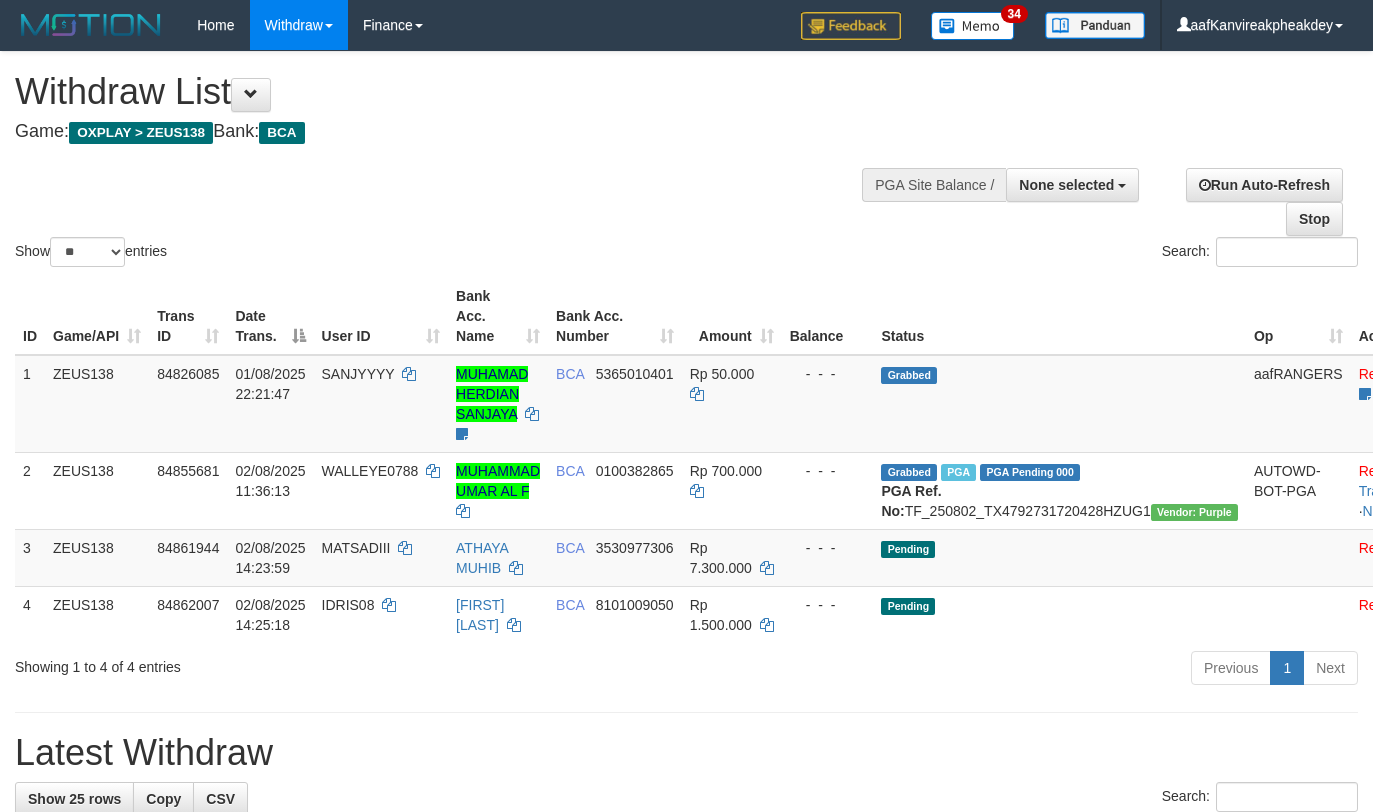 select 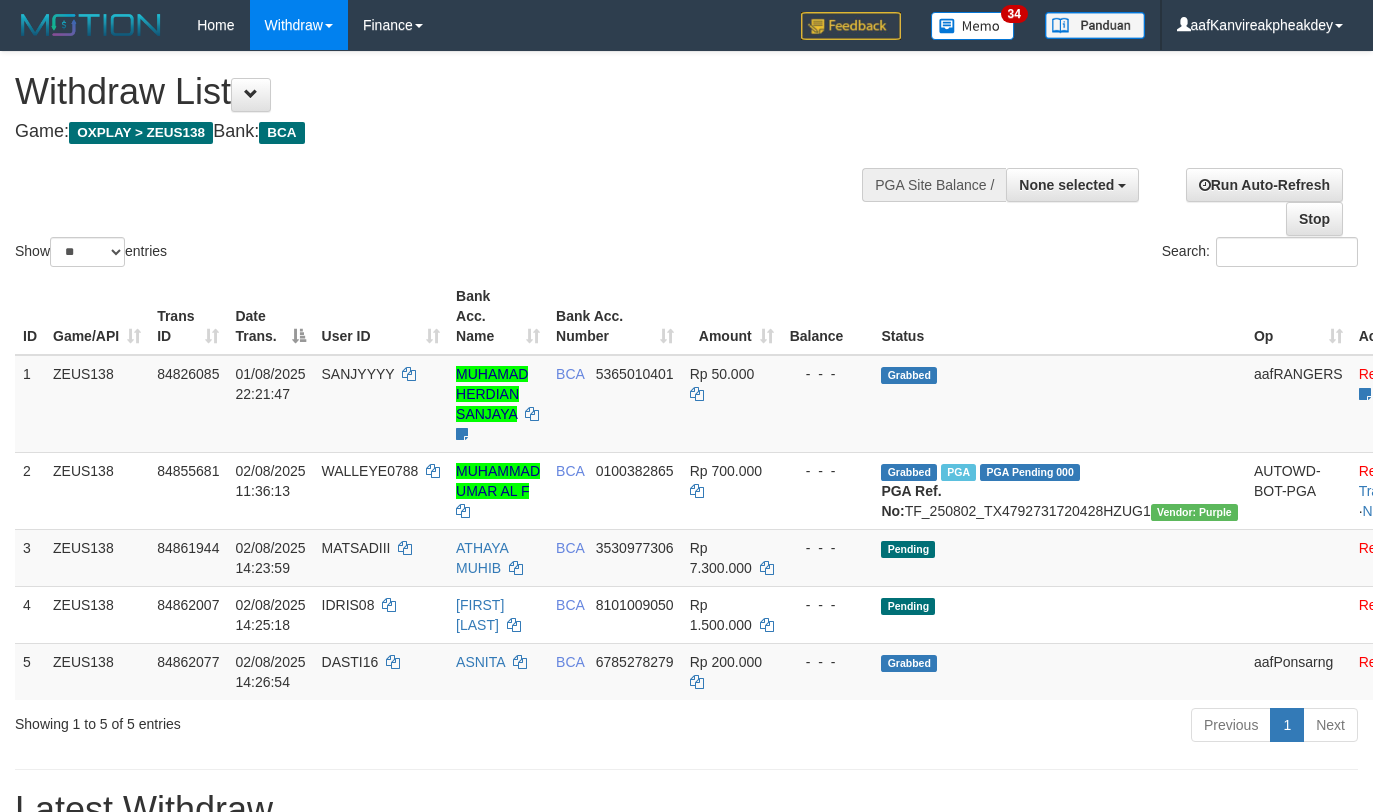 select 